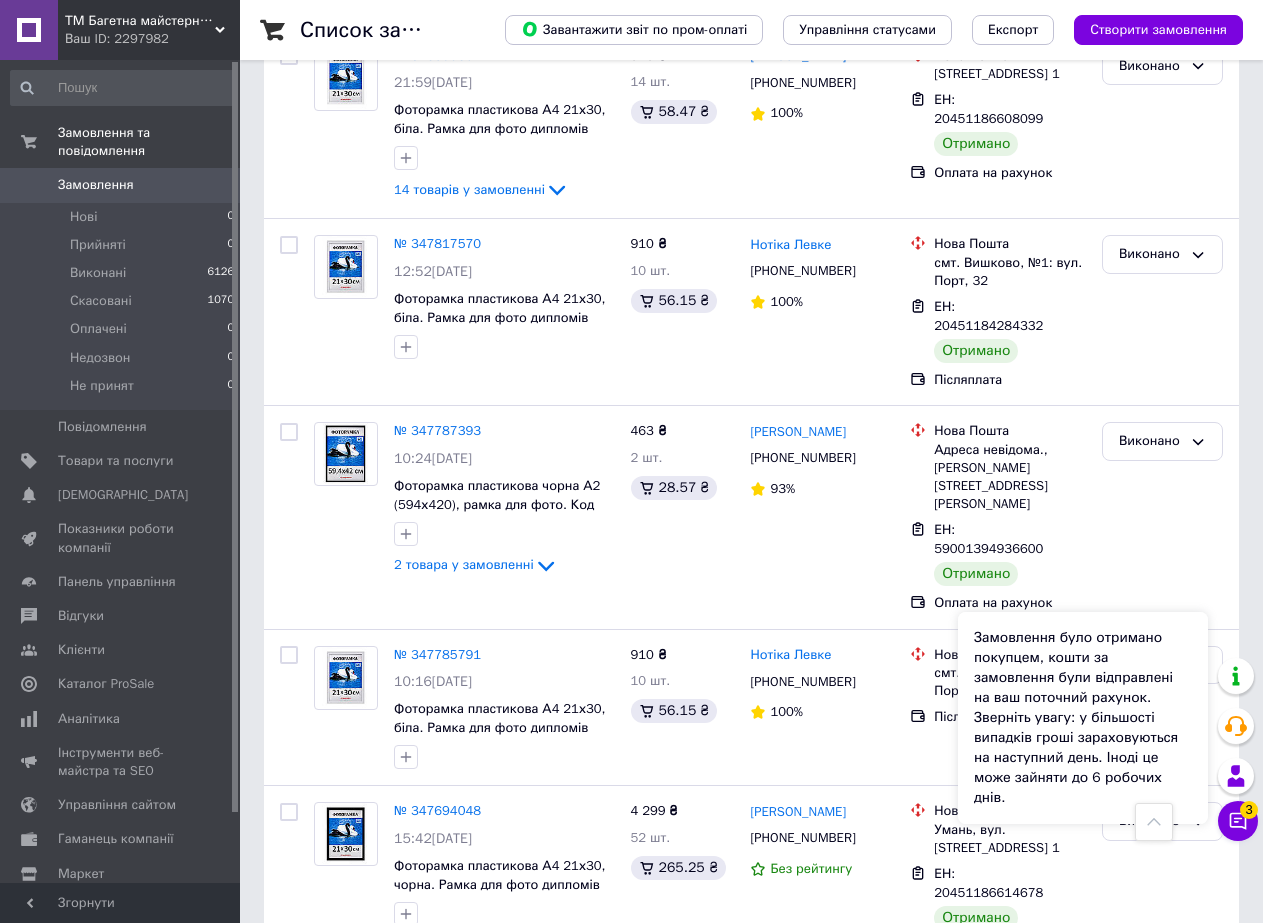 scroll, scrollTop: 2198, scrollLeft: 0, axis: vertical 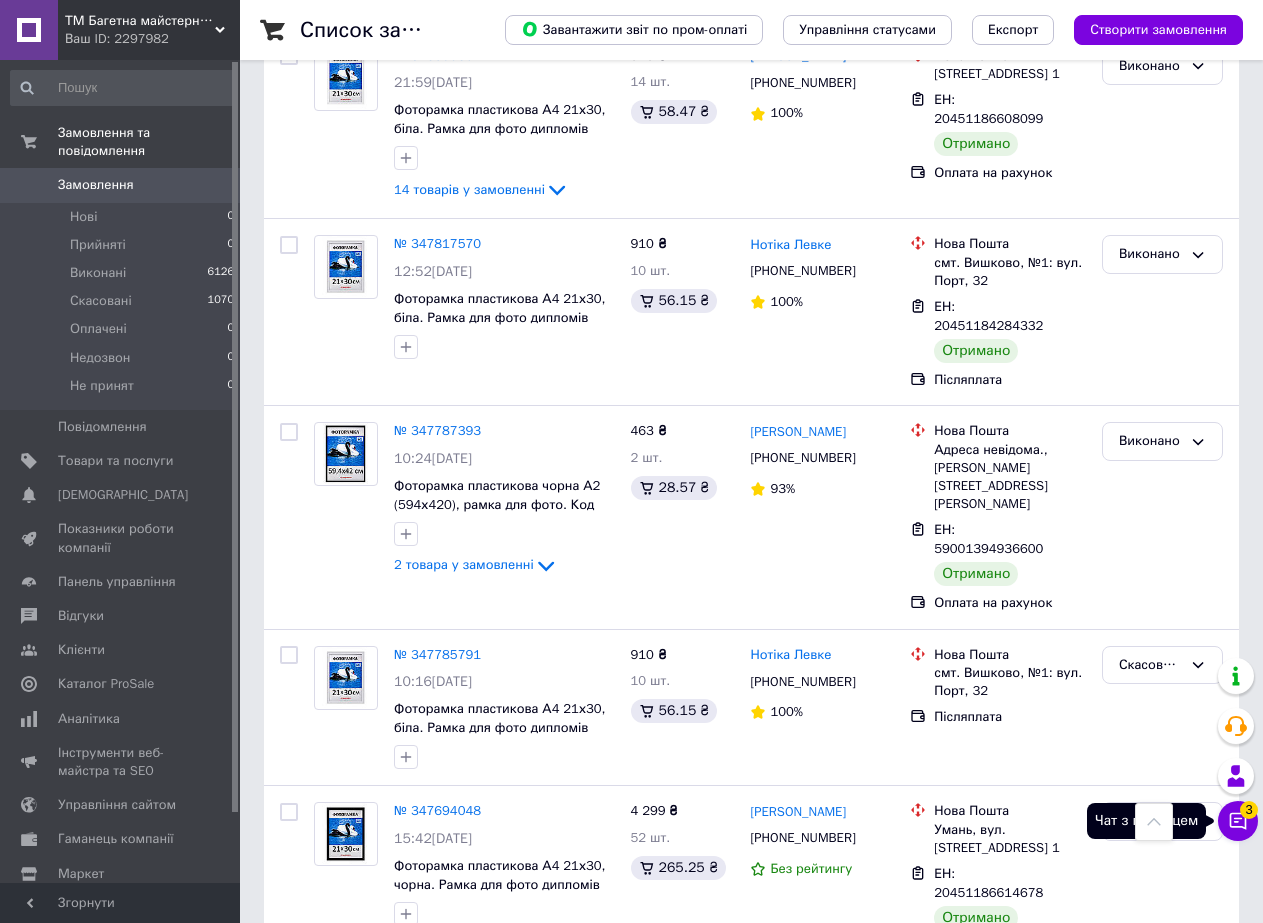 click 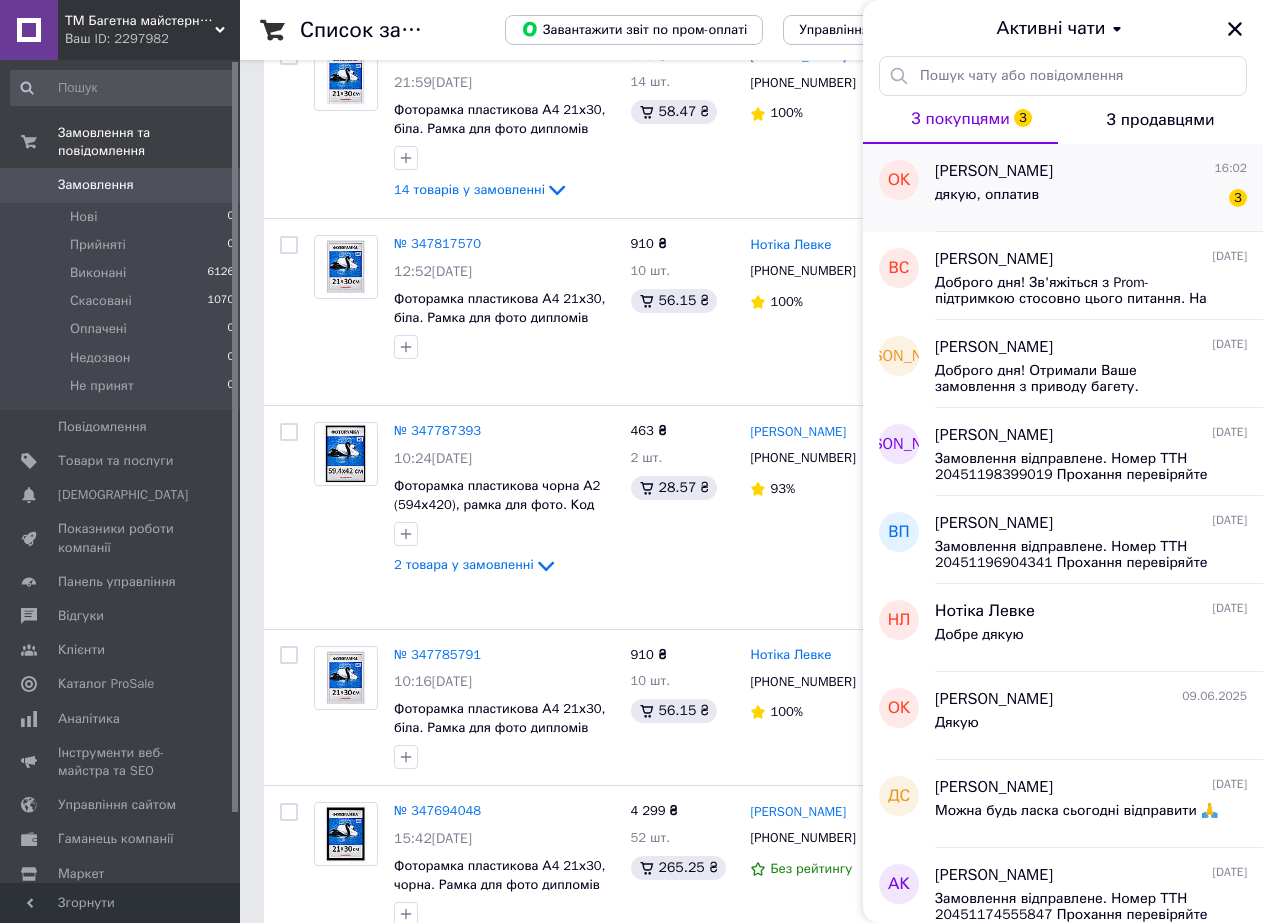 click on "дякую, оплатив" at bounding box center (987, 201) 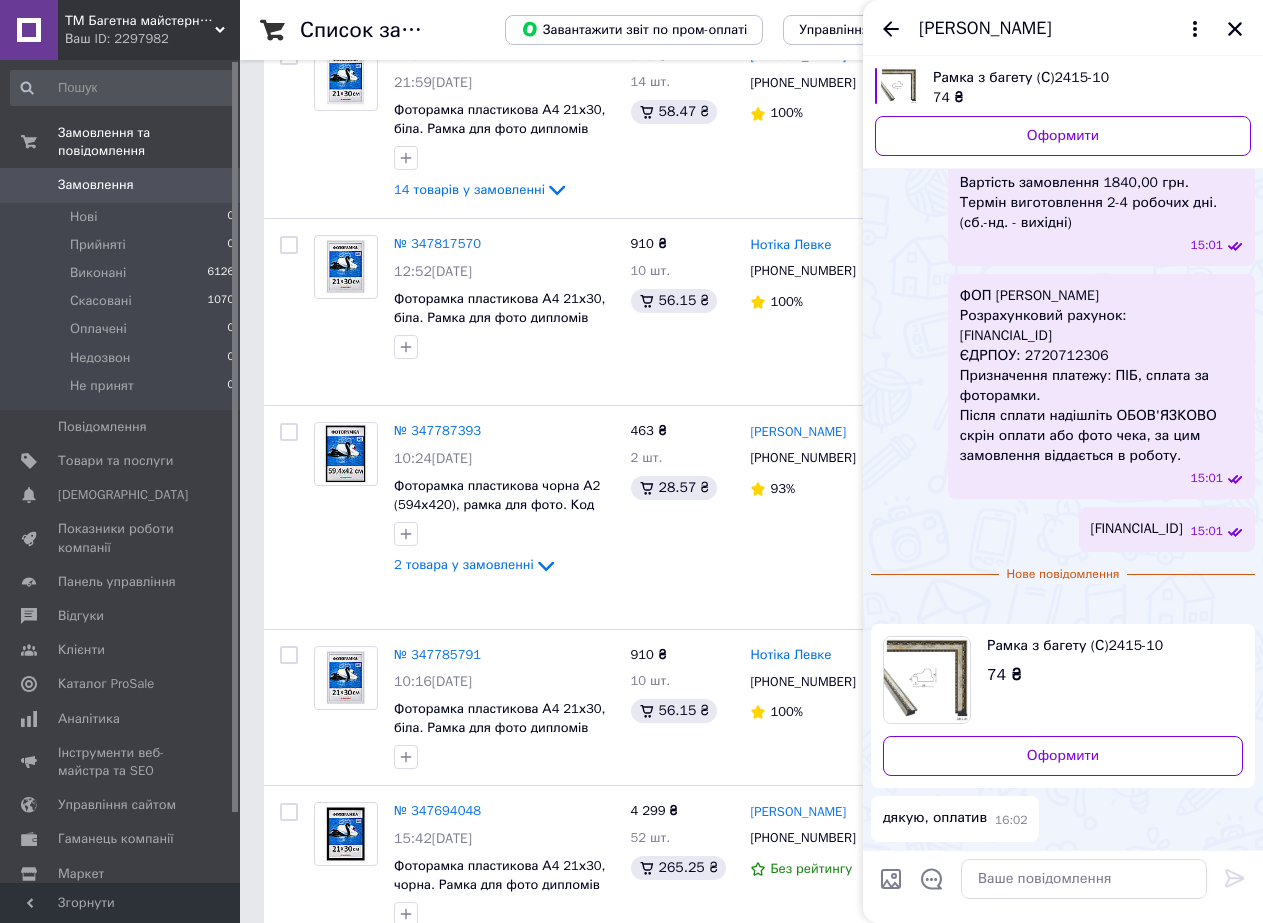 scroll, scrollTop: 11170, scrollLeft: 0, axis: vertical 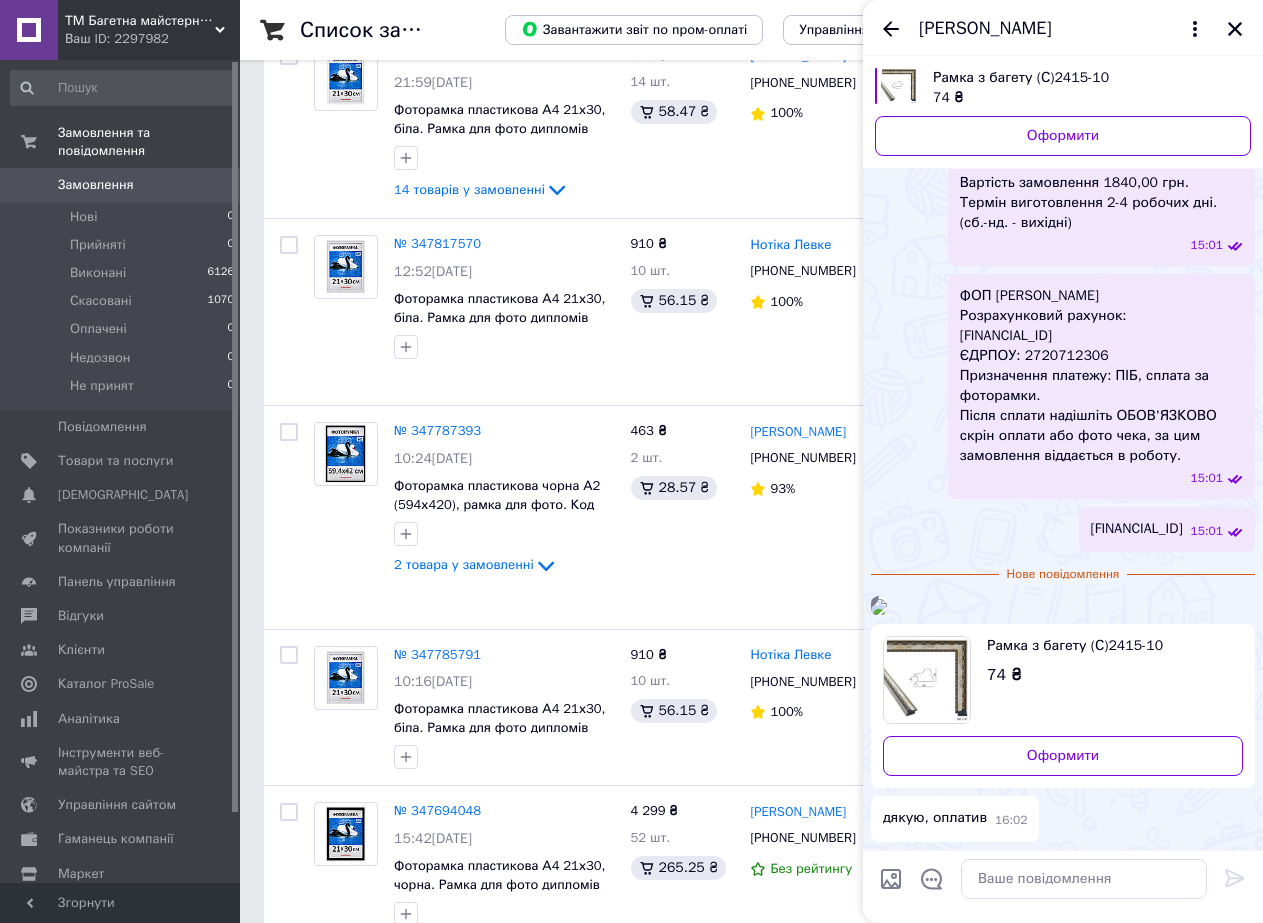 drag, startPoint x: 1126, startPoint y: 594, endPoint x: 960, endPoint y: 507, distance: 187.41664 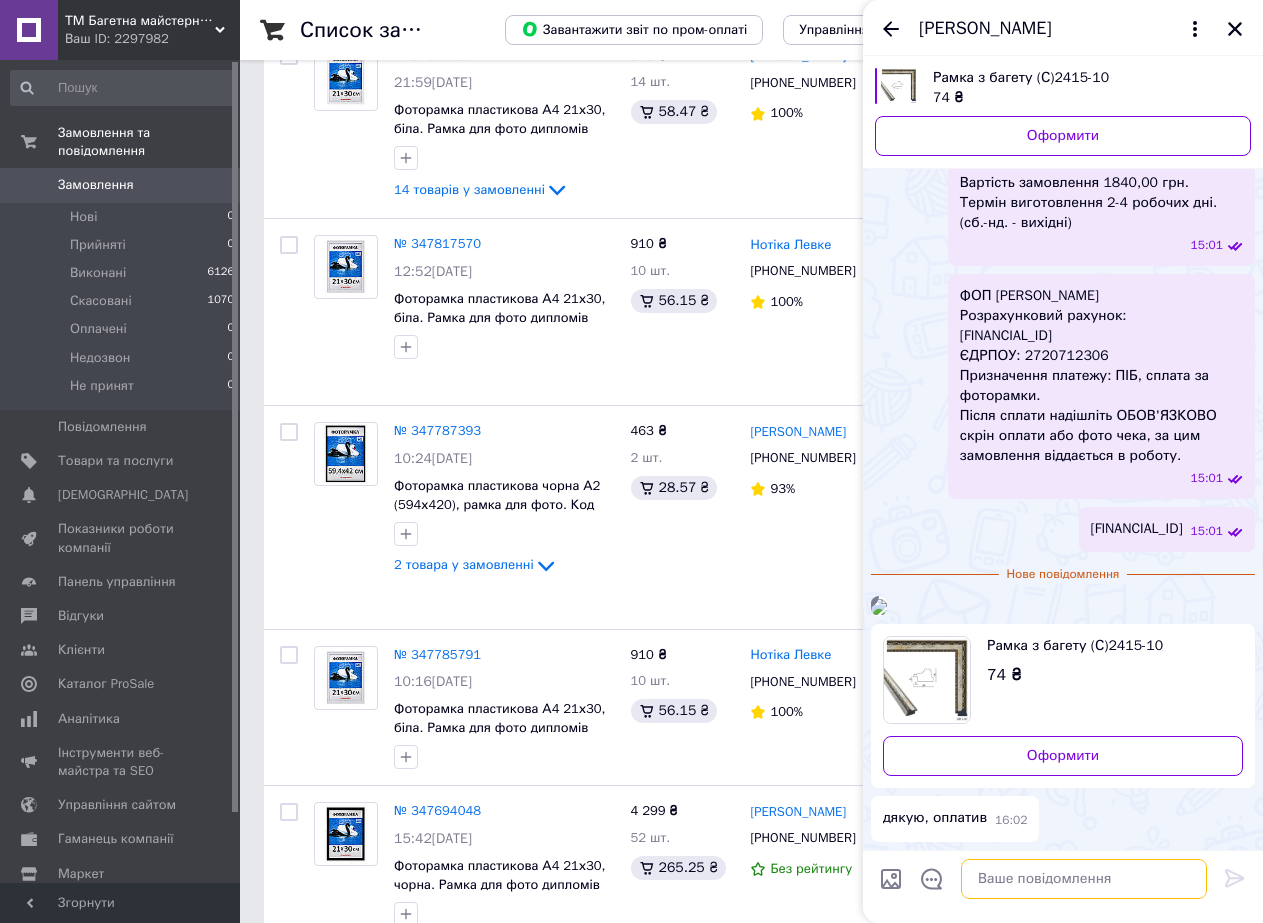 click at bounding box center [1084, 879] 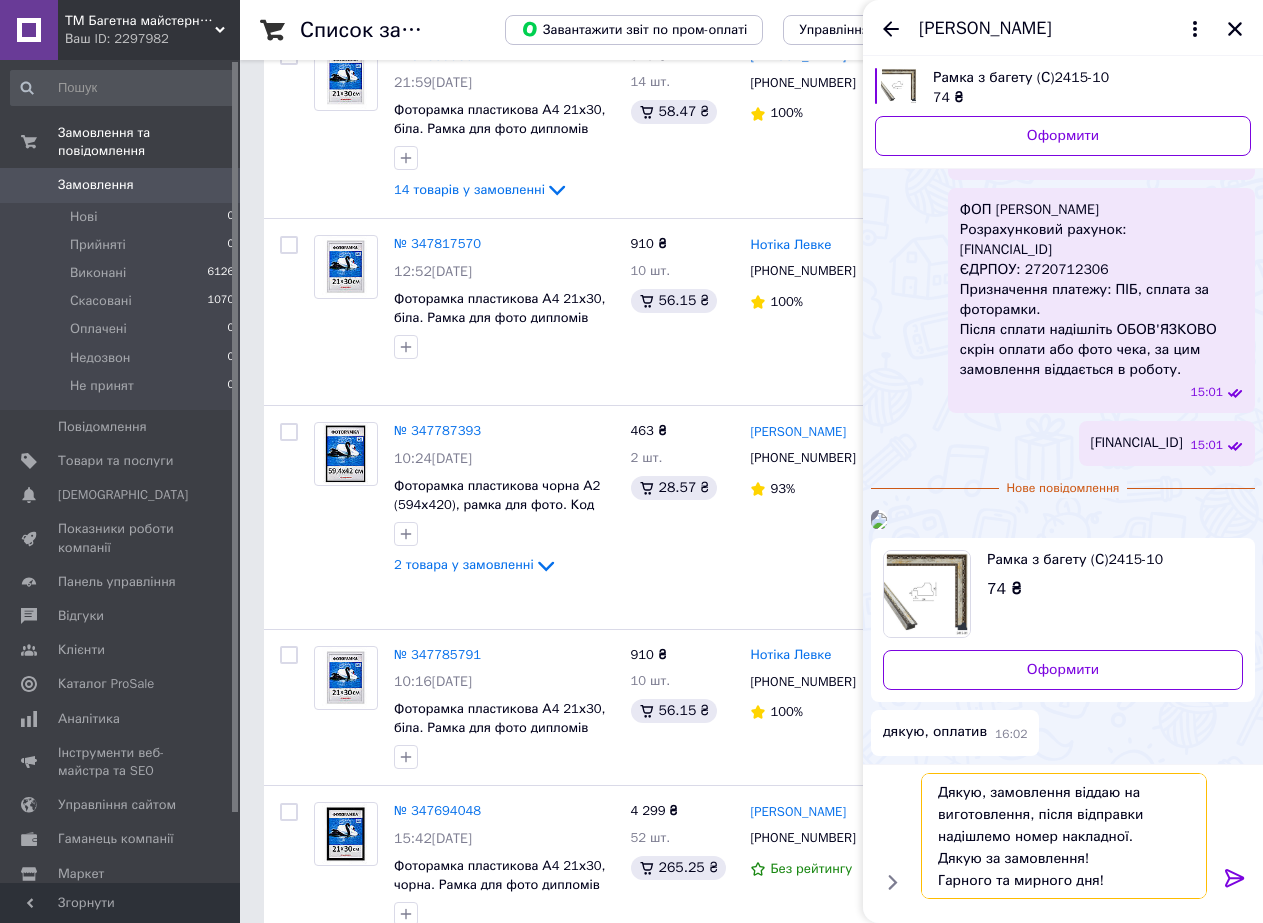 type on "Дякую, замовлення віддаю на виготовлення, після відправки надішлемо номер накладної.
Дякую за замовлення!
Гарного та мирного дня!" 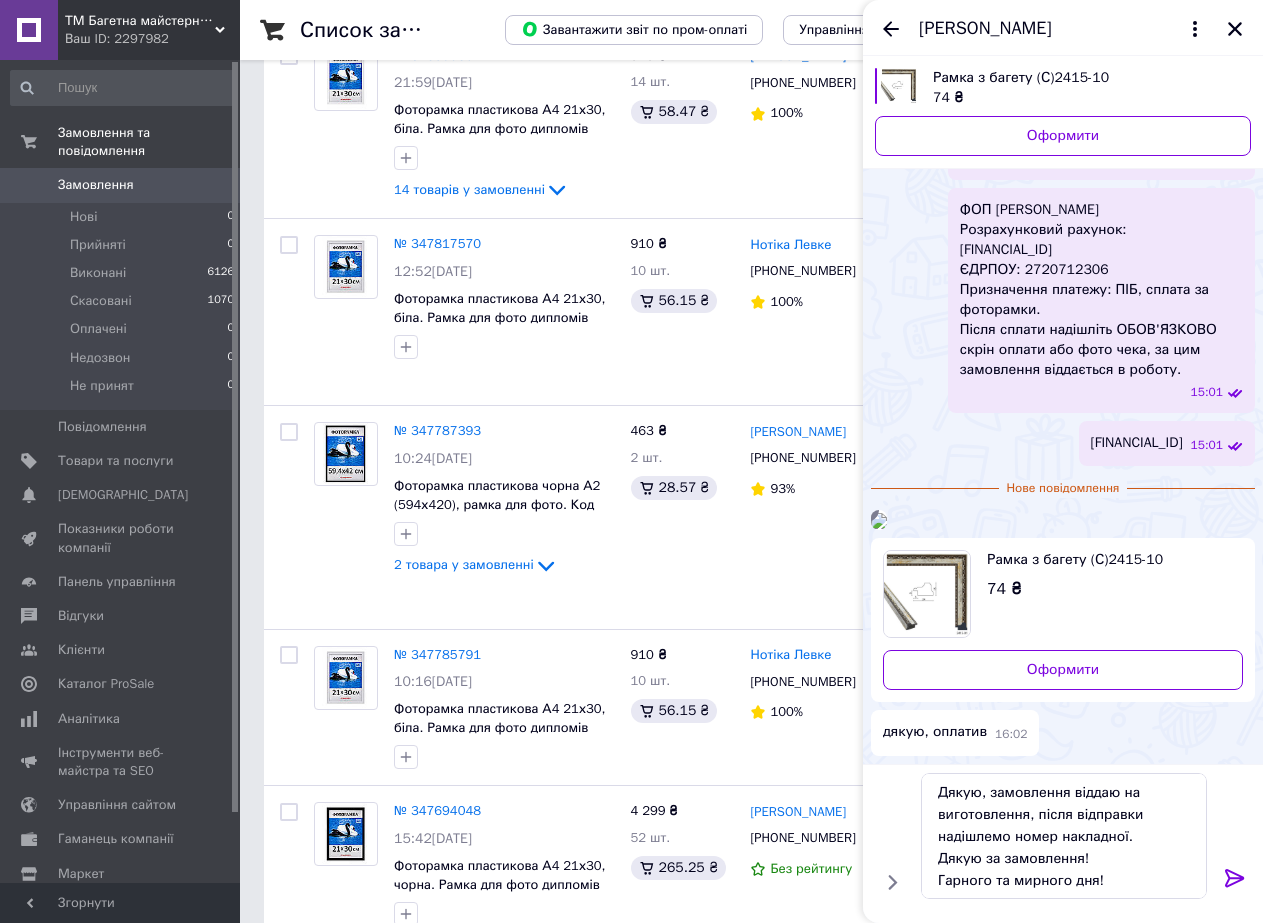 click 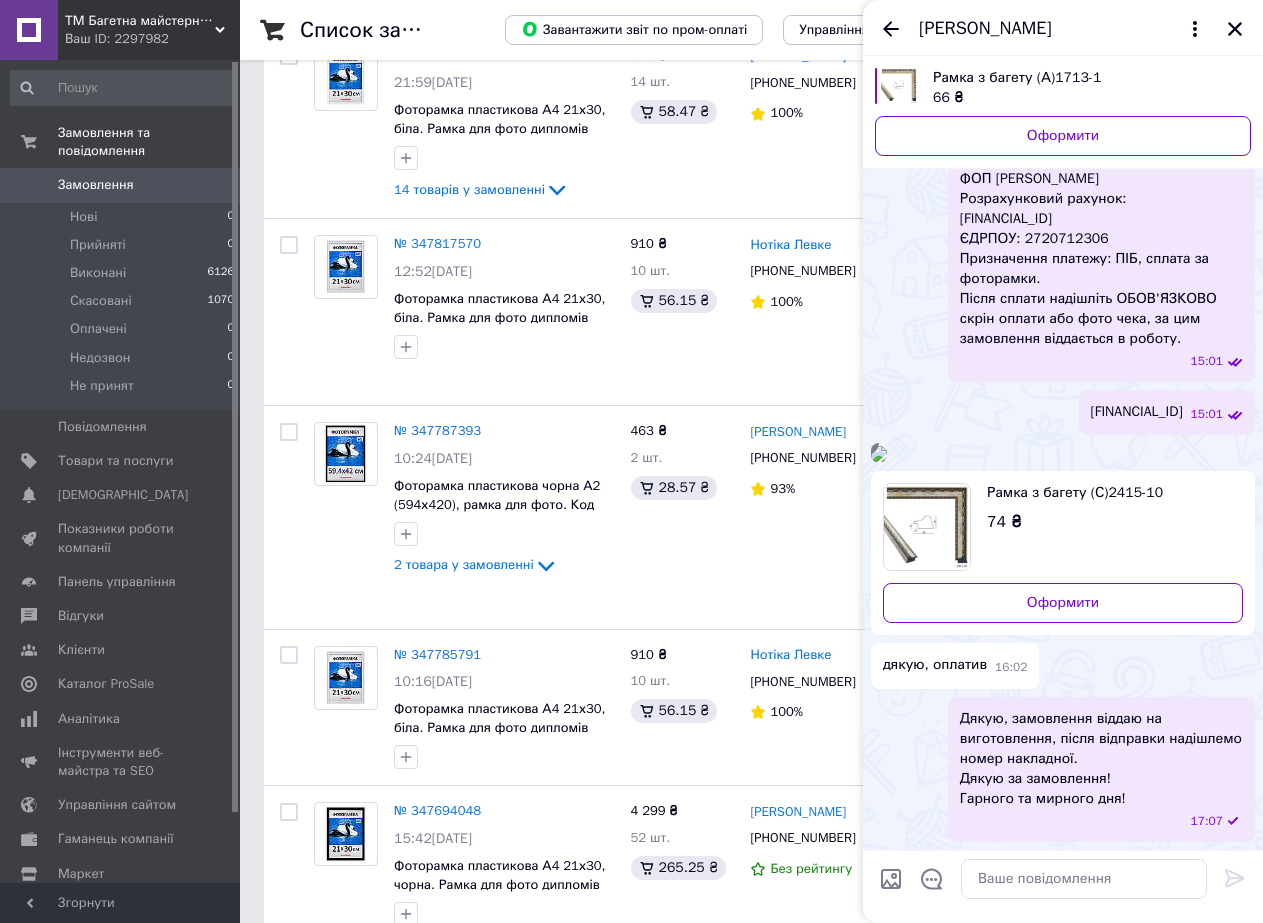 scroll, scrollTop: 12139, scrollLeft: 0, axis: vertical 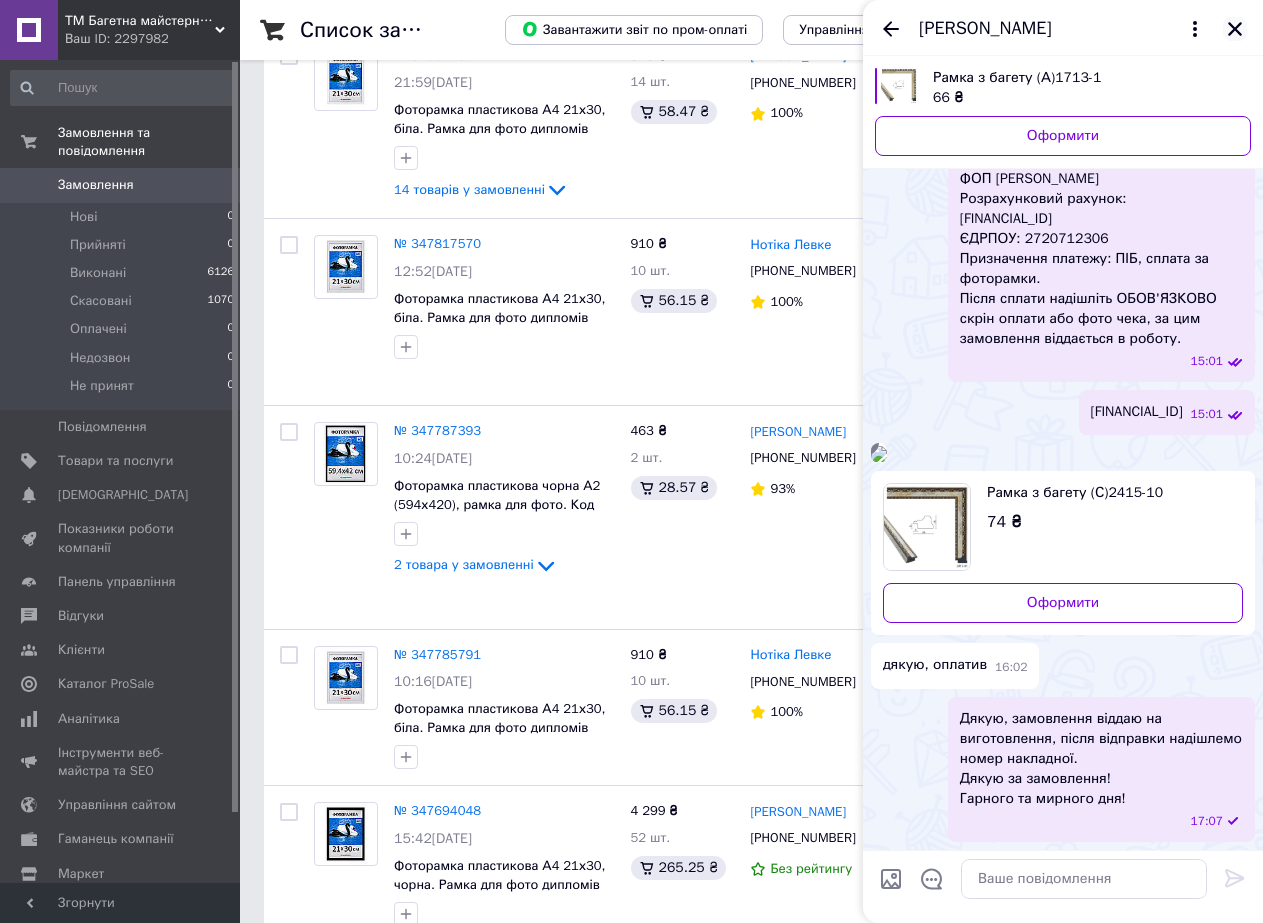 click at bounding box center [1235, 29] 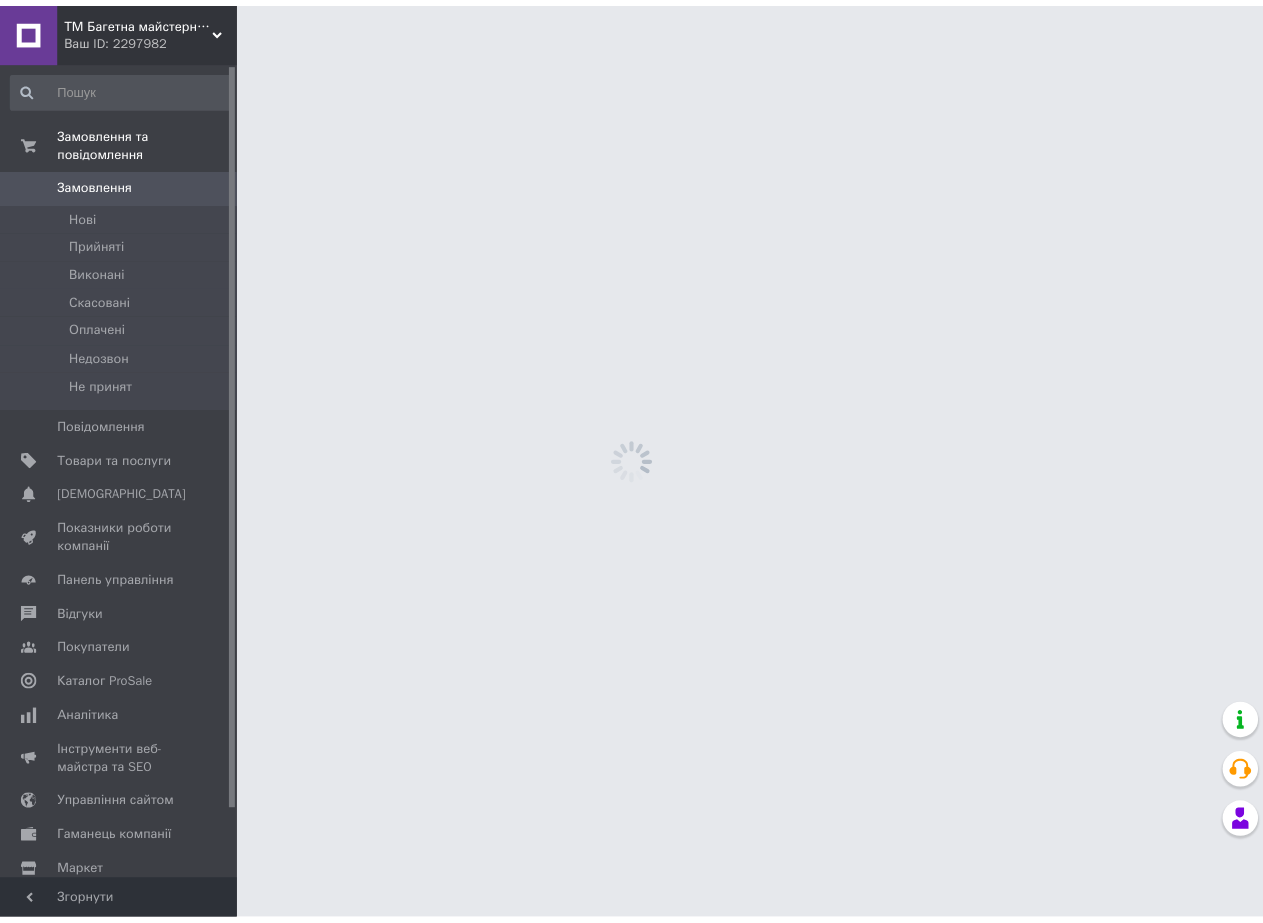 scroll, scrollTop: 0, scrollLeft: 0, axis: both 